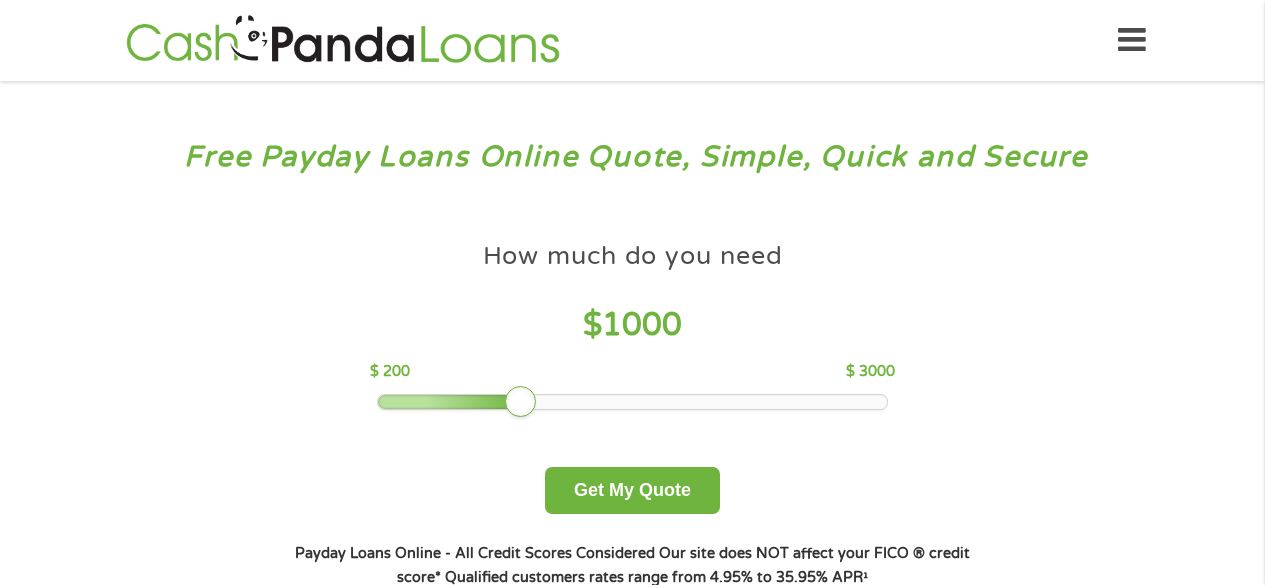 scroll, scrollTop: 0, scrollLeft: 0, axis: both 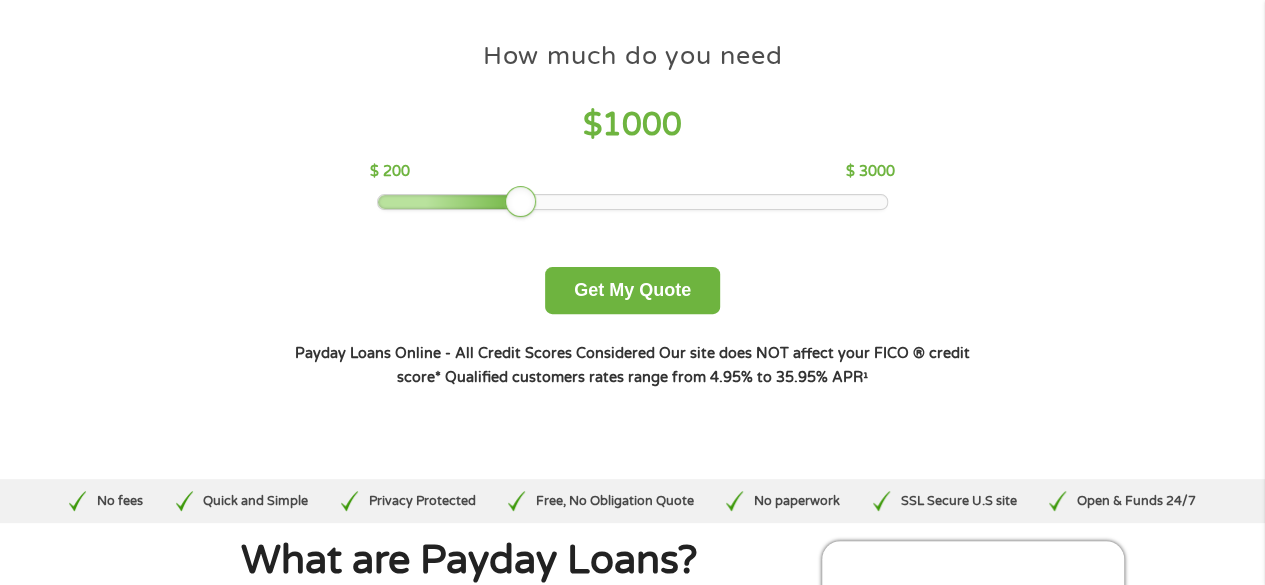 click at bounding box center [632, 202] 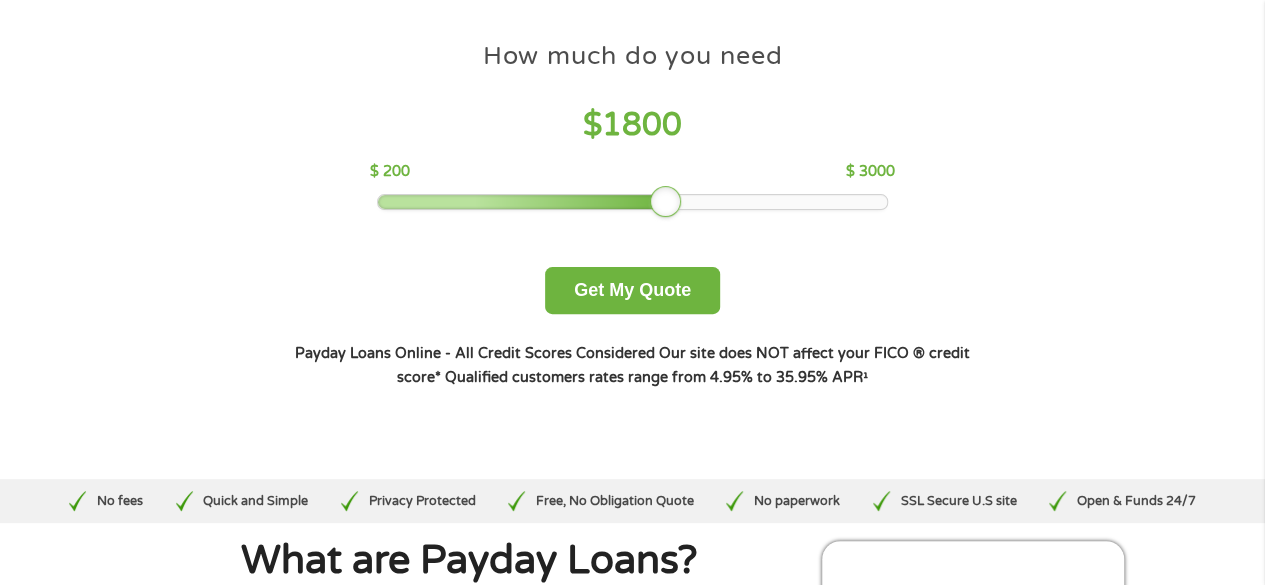 drag, startPoint x: 510, startPoint y: 204, endPoint x: 655, endPoint y: 205, distance: 145.00345 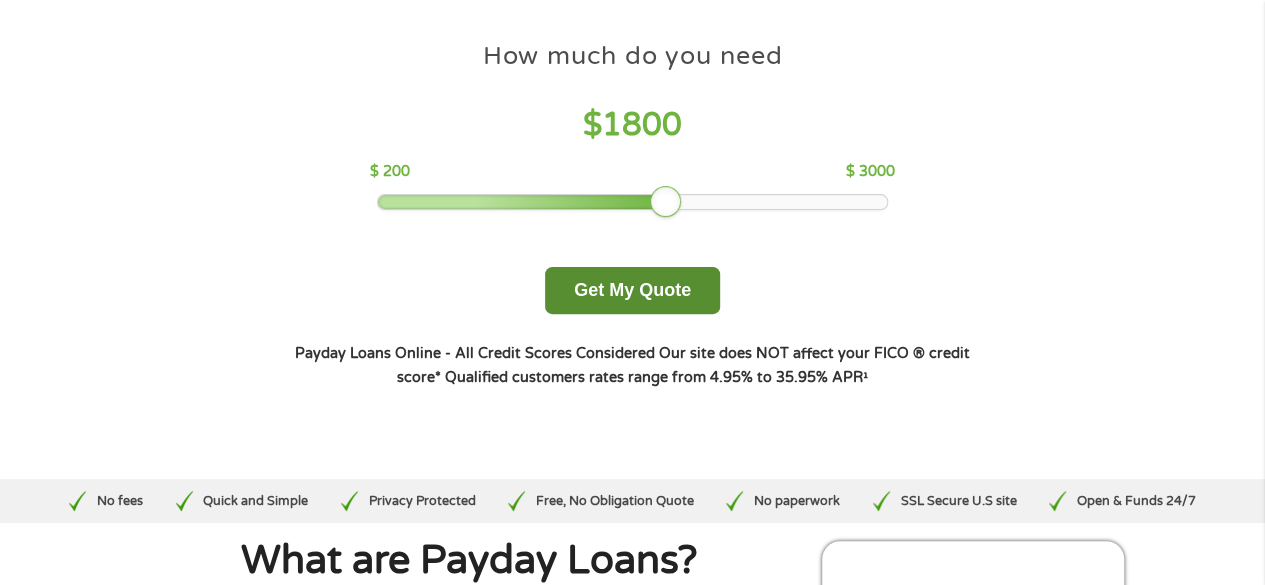 click on "Get My Quote" at bounding box center (632, 290) 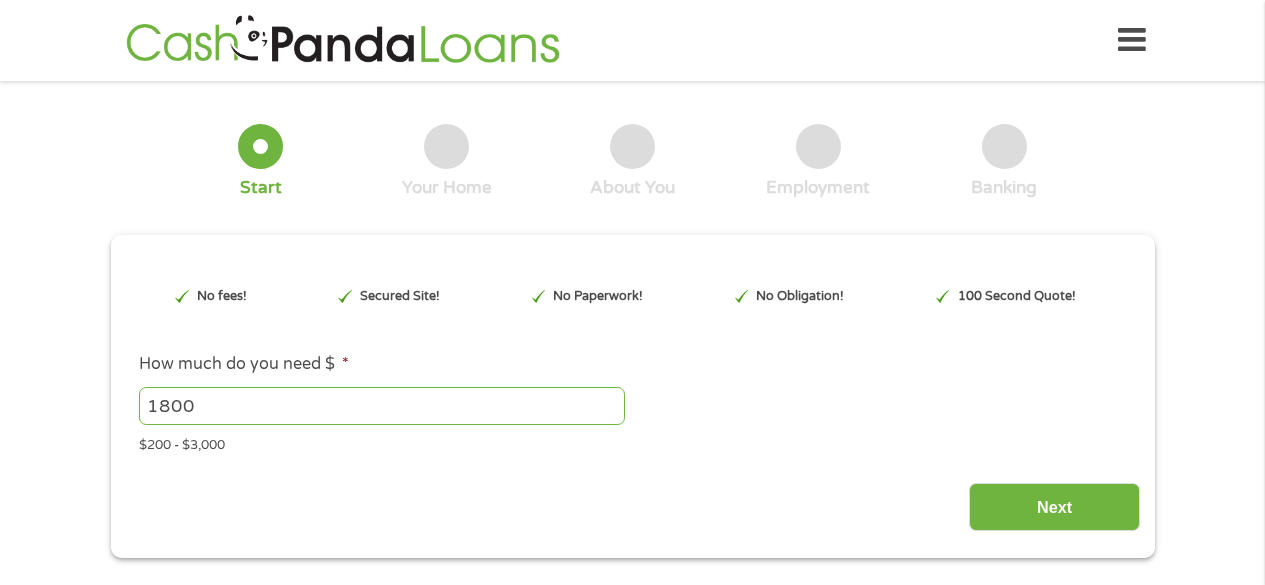 scroll, scrollTop: 0, scrollLeft: 0, axis: both 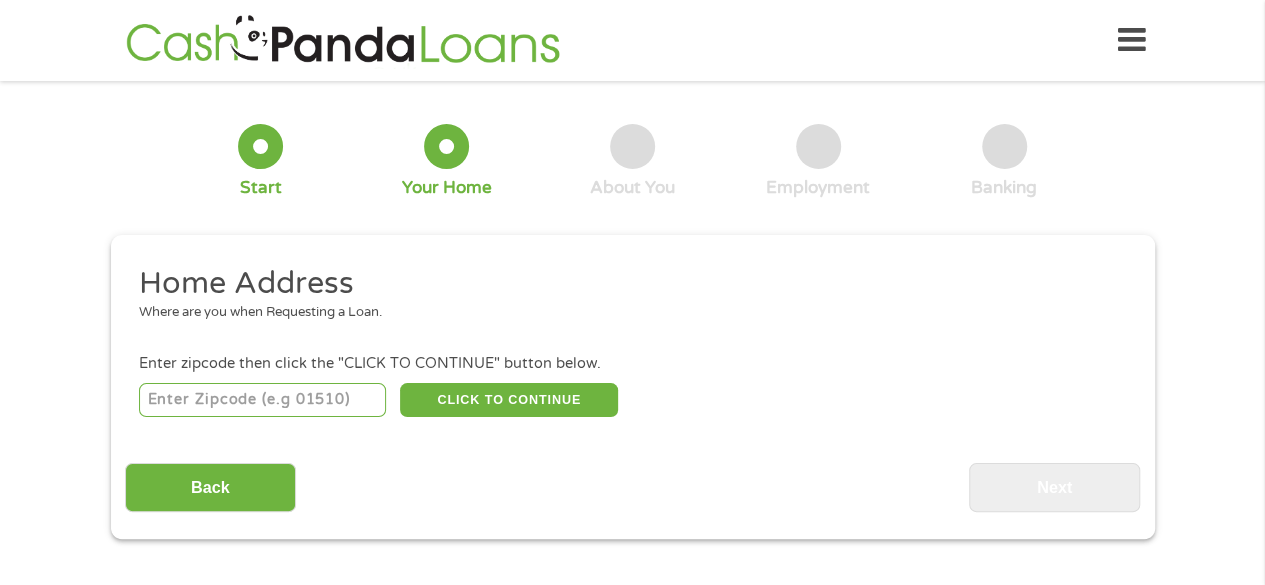 click at bounding box center [262, 400] 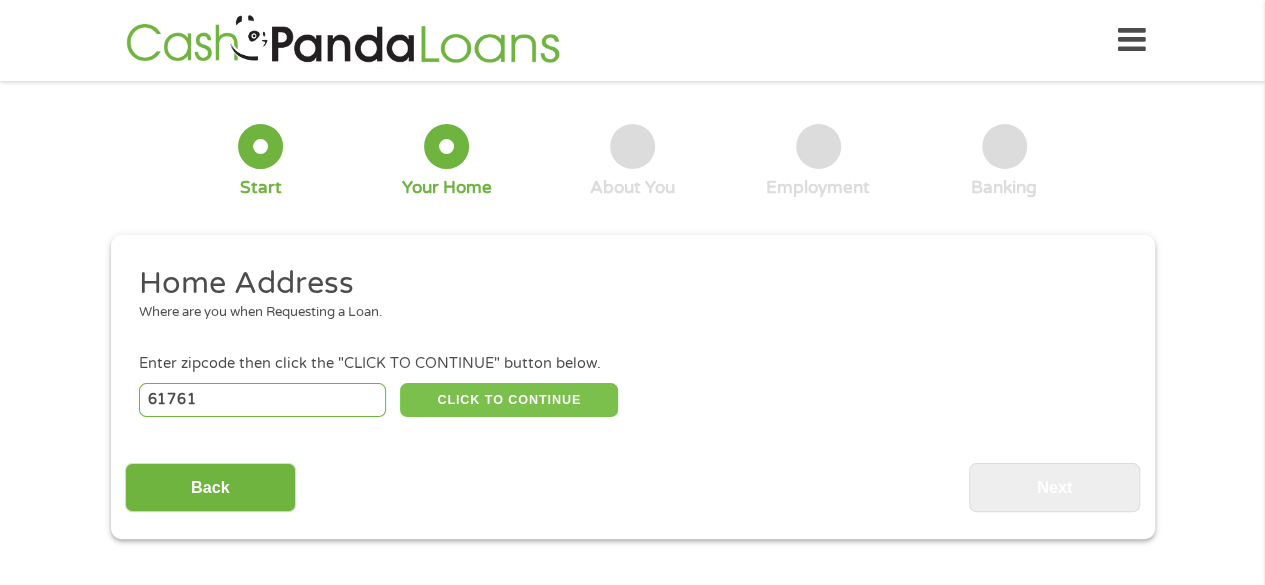 click on "CLICK TO CONTINUE" at bounding box center (509, 400) 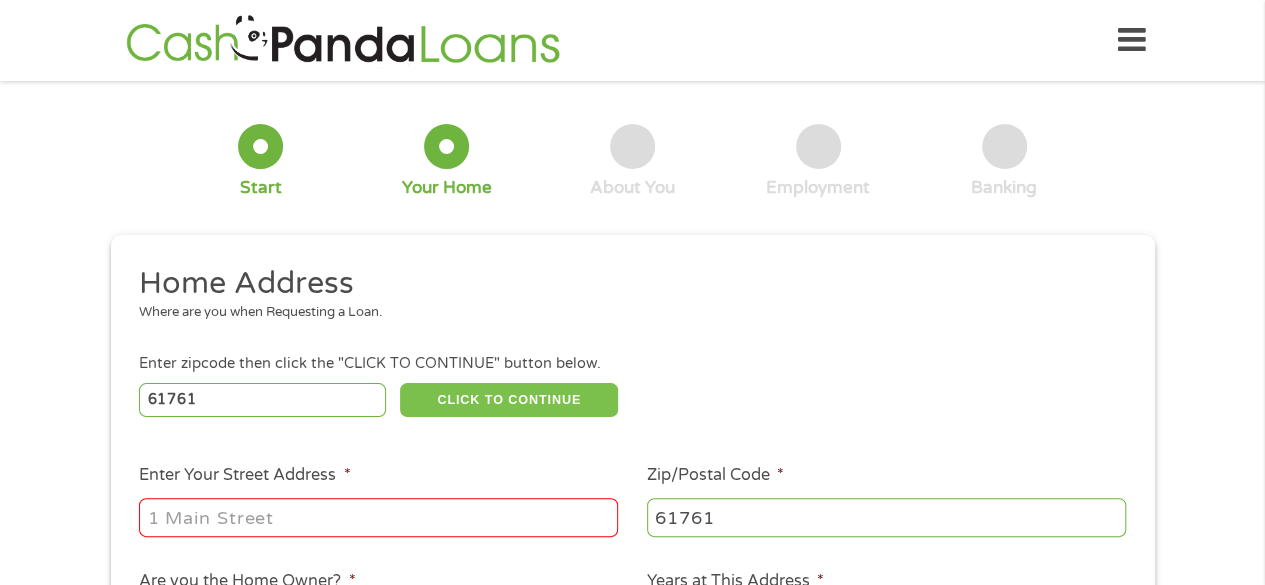 type 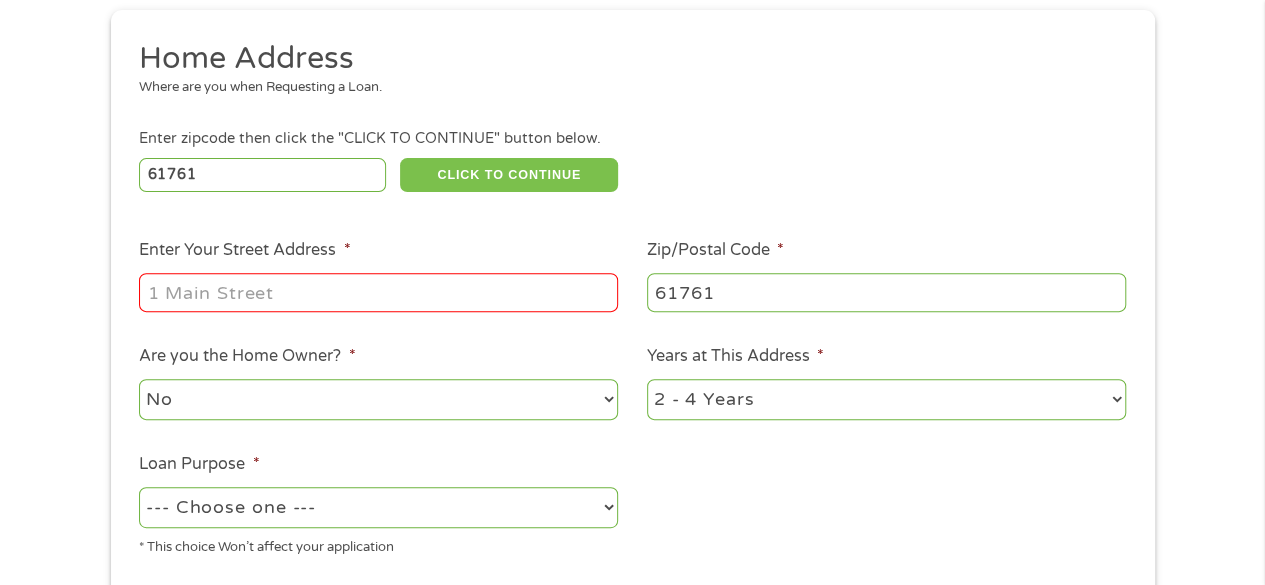 scroll, scrollTop: 500, scrollLeft: 0, axis: vertical 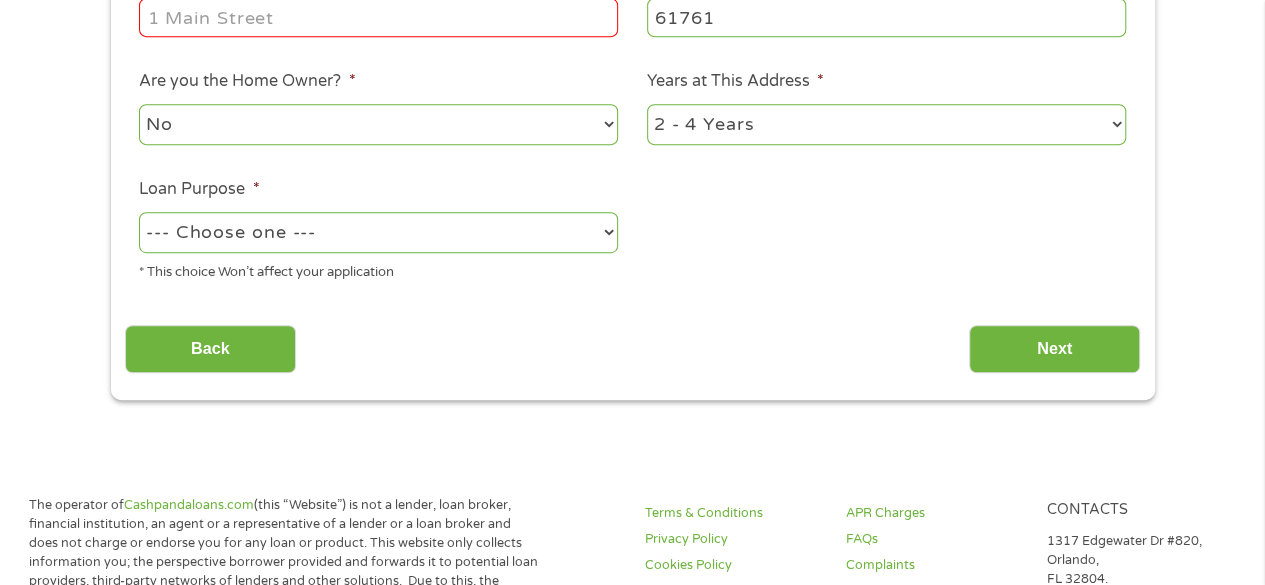 click on "Enter Your Street Address *" at bounding box center [378, 17] 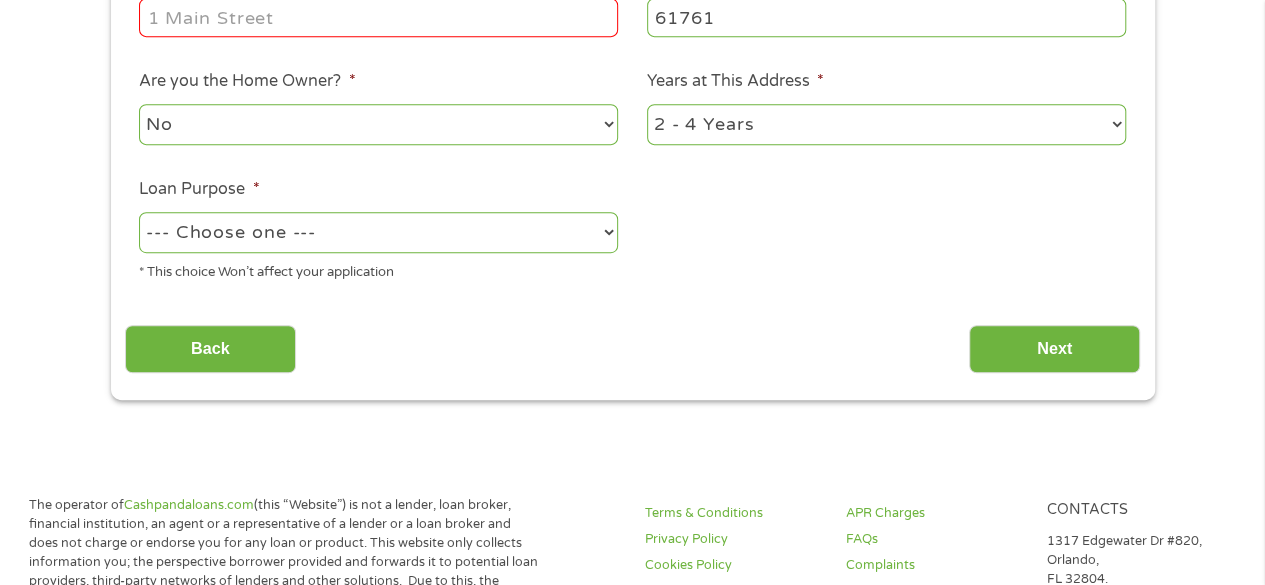 type on "[NUMBER] [STREET] Apt [NUMBER]" 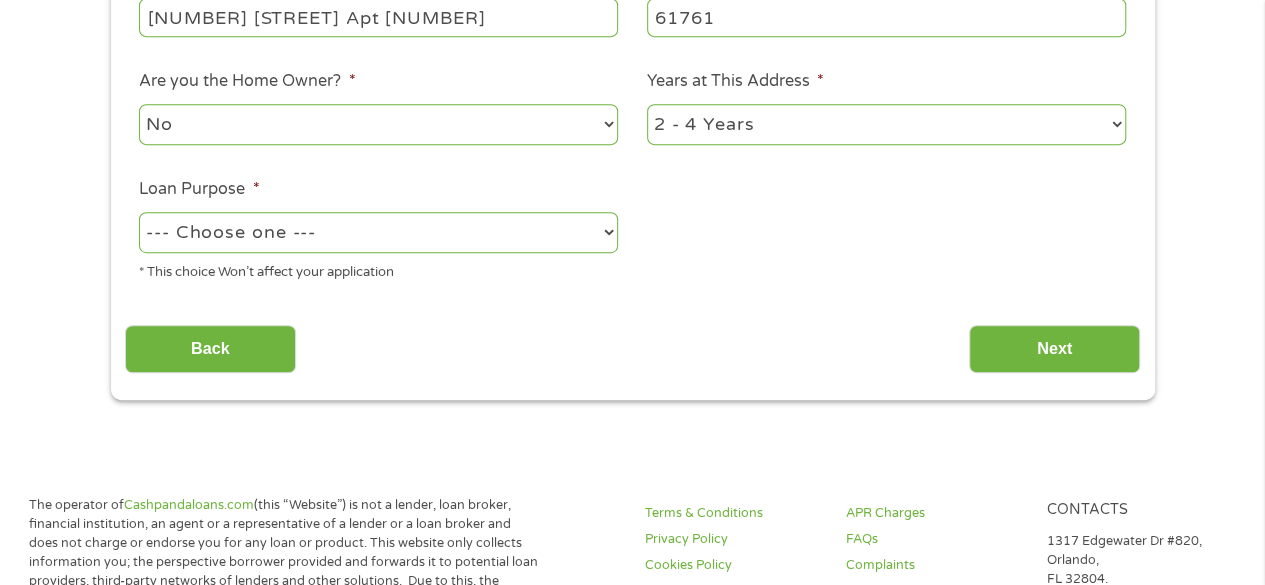 click on "1 Year or less 1 - 2 Years 2 - 4 Years Over 4 Years" at bounding box center (886, 124) 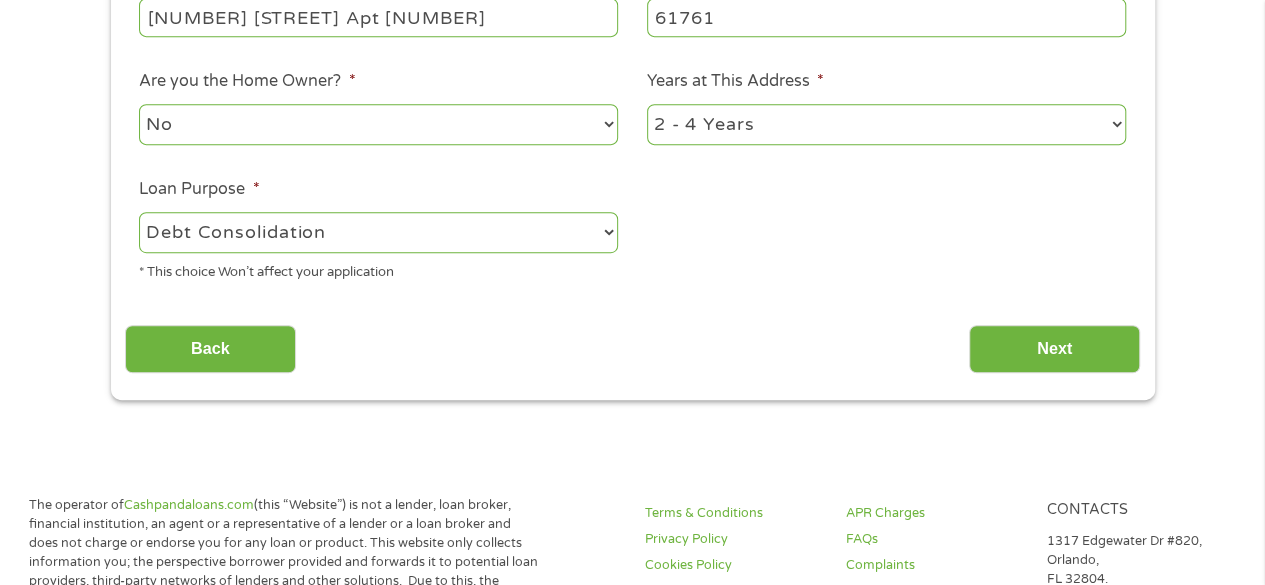 click on "--- Choose one --- Pay Bills Debt Consolidation Home Improvement Major Purchase Car Loan Short Term Cash Medical Expenses Other" at bounding box center [378, 232] 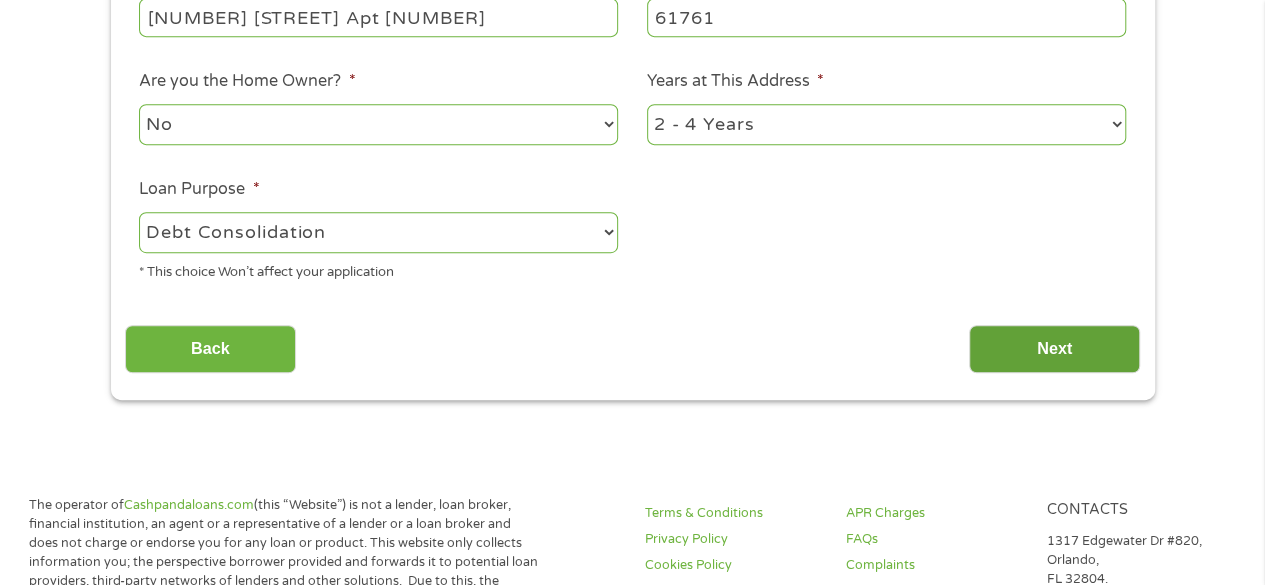 click on "Next" at bounding box center (1054, 349) 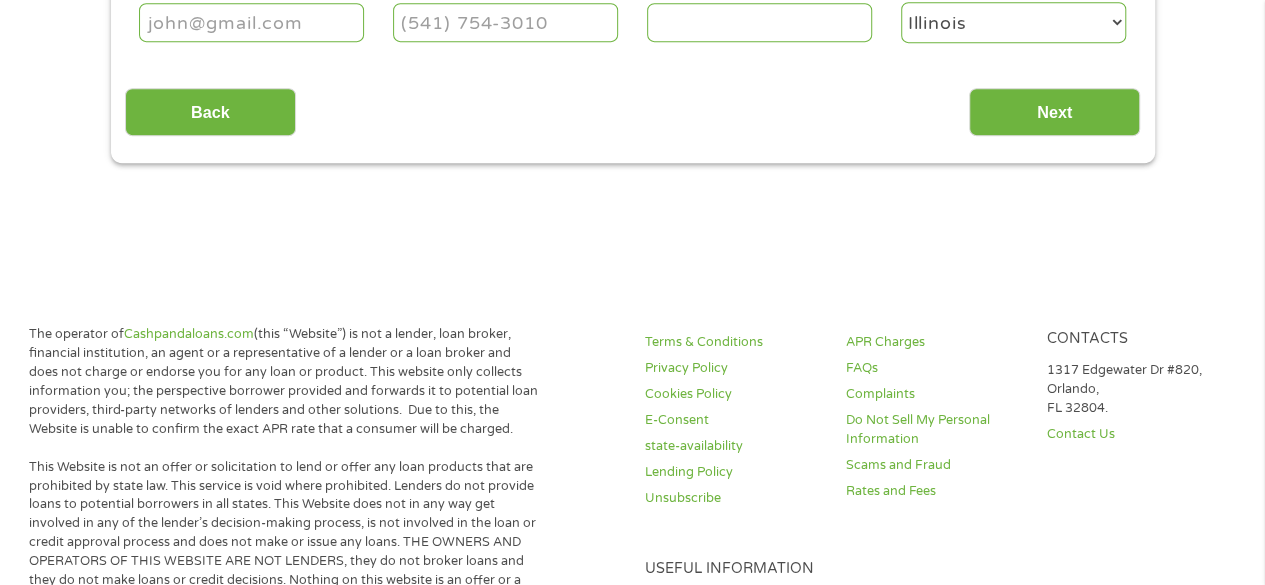 scroll, scrollTop: 8, scrollLeft: 8, axis: both 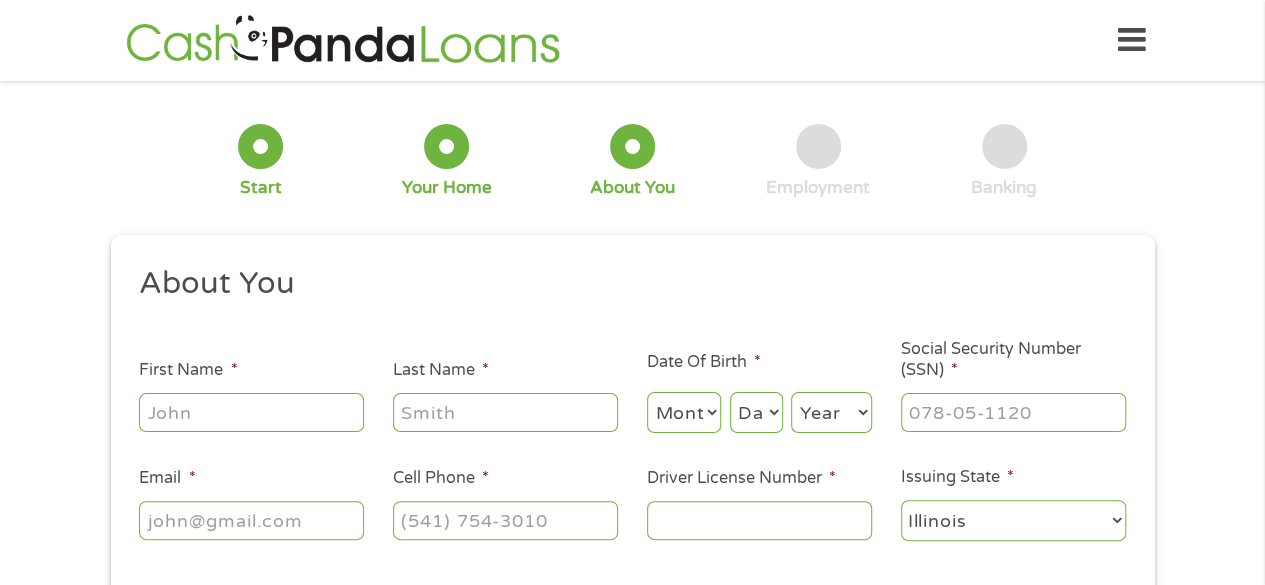 click on "First Name *" at bounding box center [251, 412] 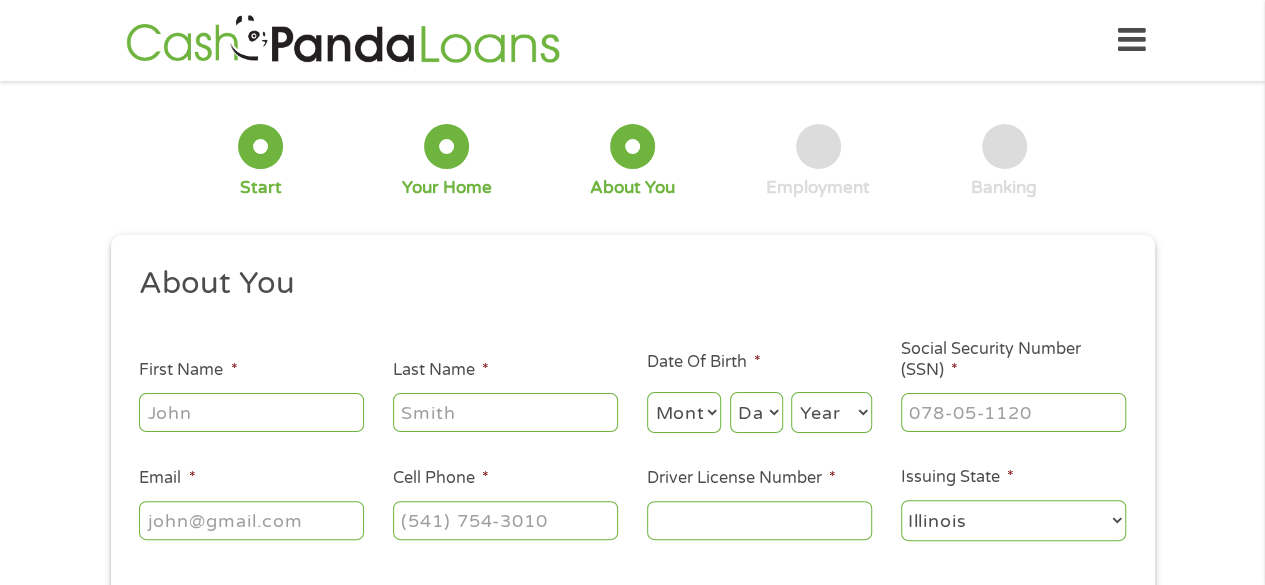 type on "[FIRST]" 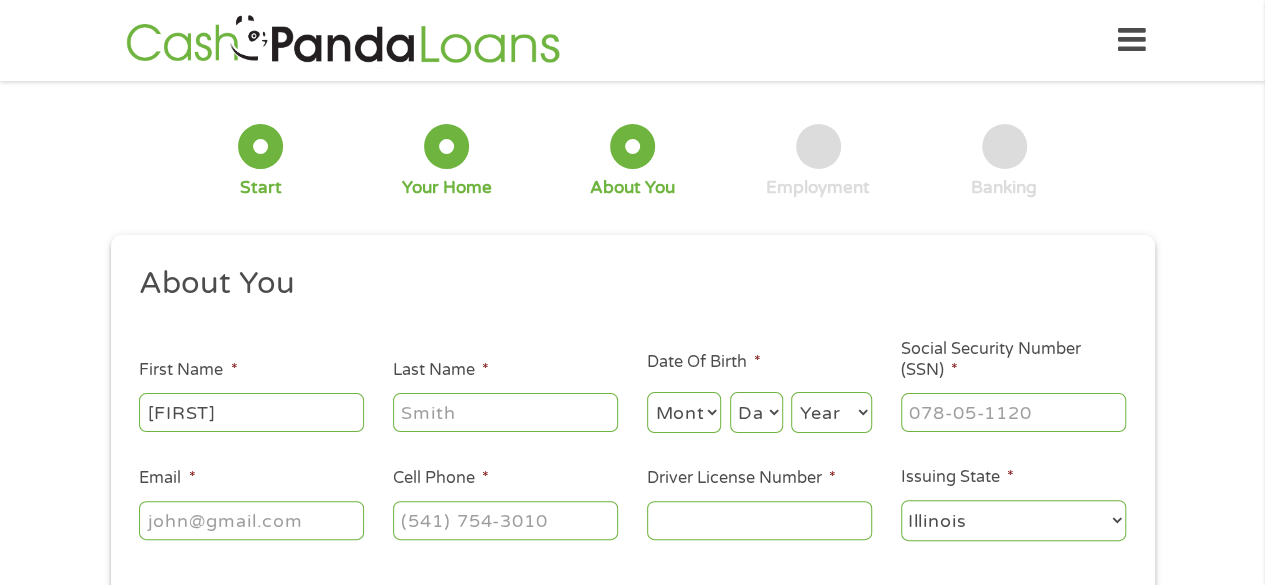 type on "[FIRST]" 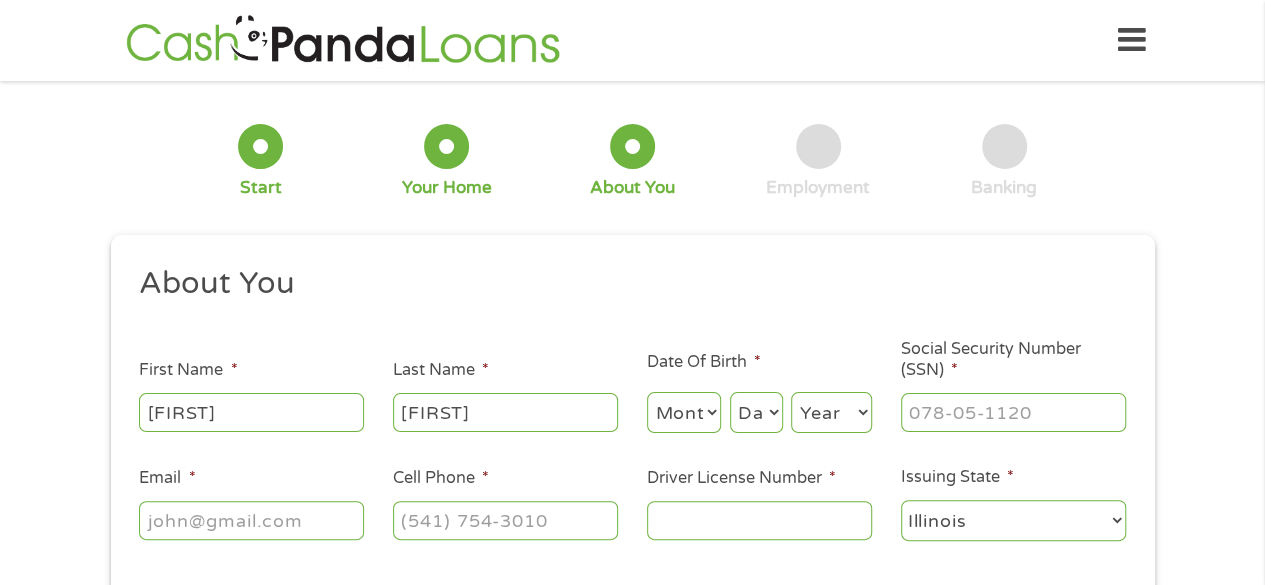 type on "[USERNAME]@example.com" 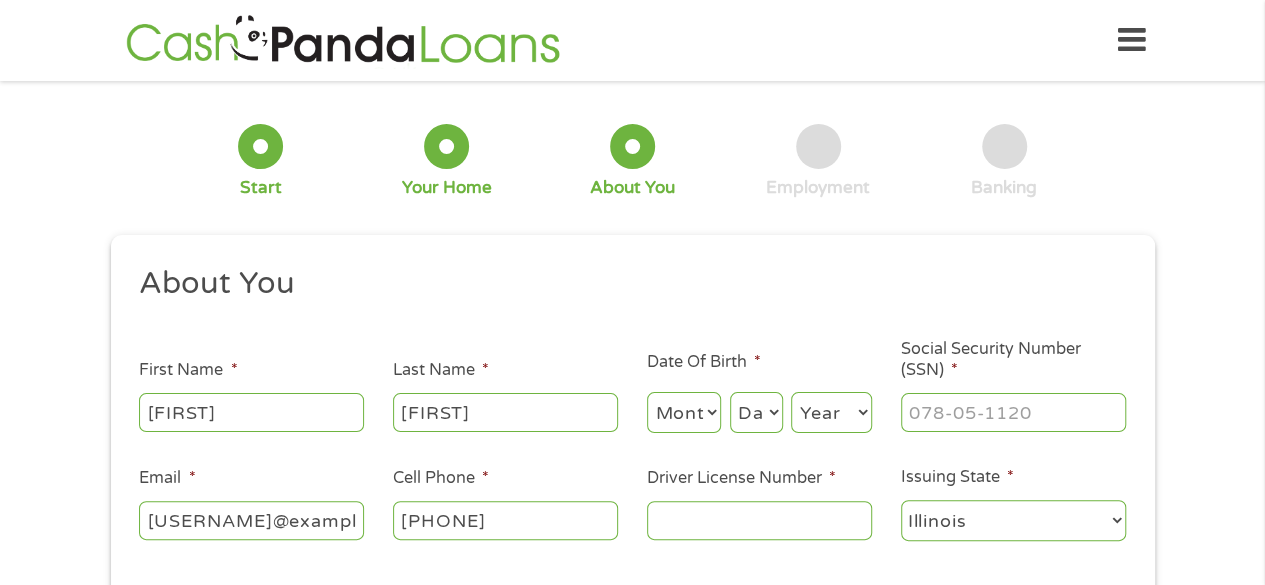 type on "[PHONE]" 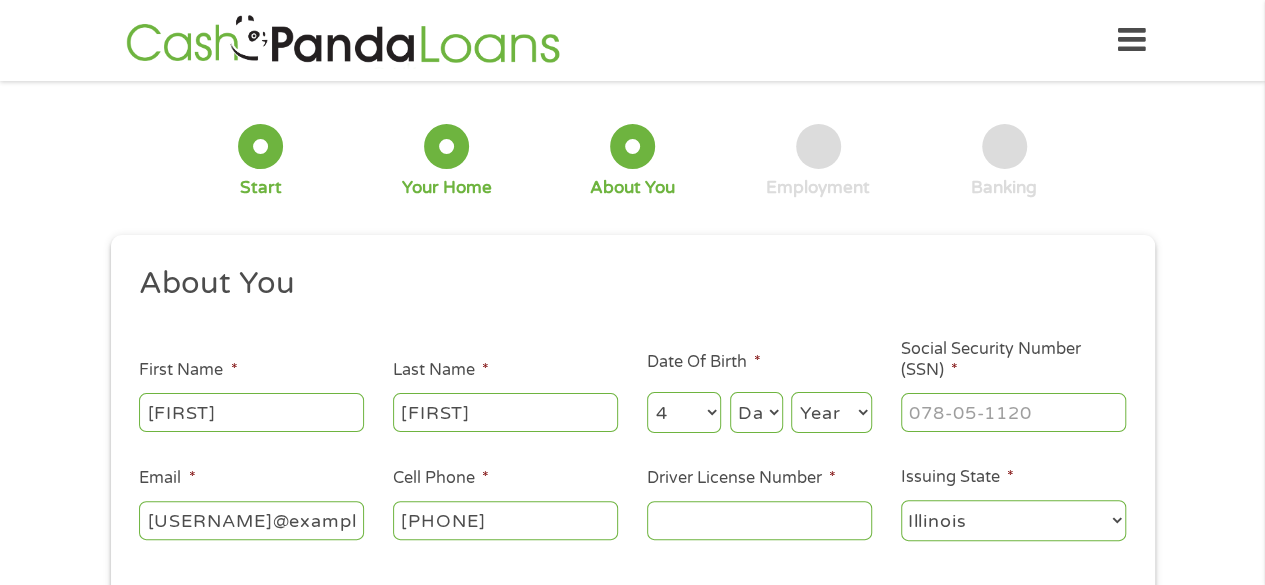 click on "Month 1 2 3 4 5 6 7 8 9 10 11 12" at bounding box center (684, 412) 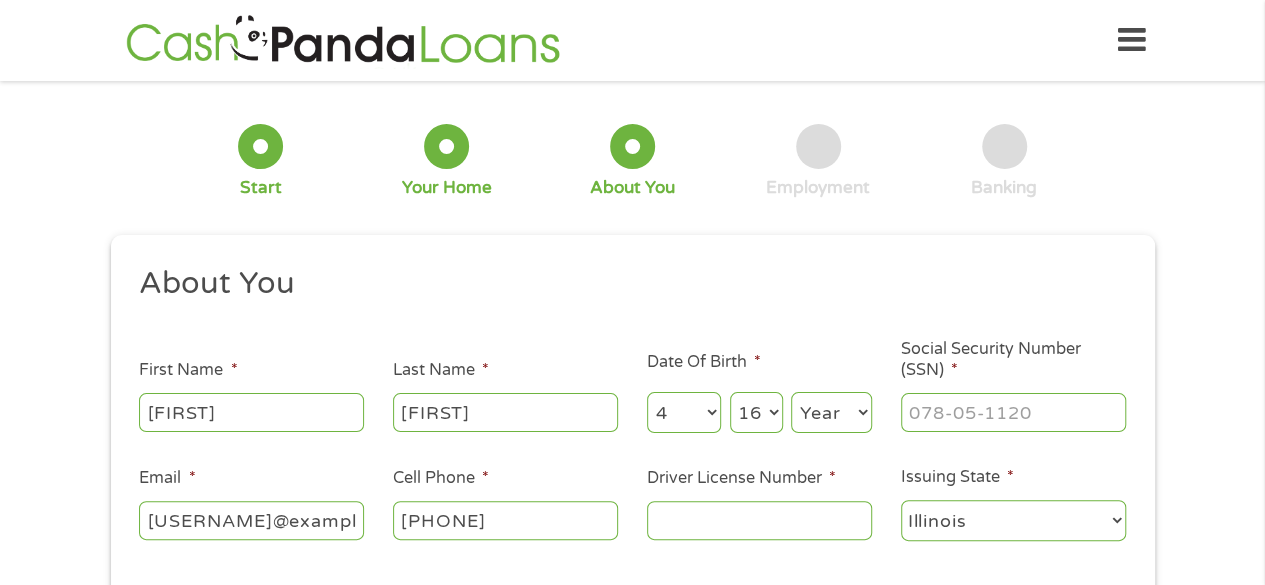 click on "Day 1 2 3 4 5 6 7 8 9 10 11 12 13 14 15 16 17 18 19 20 21 22 23 24 25 26 27 28 29 30 31" at bounding box center (756, 412) 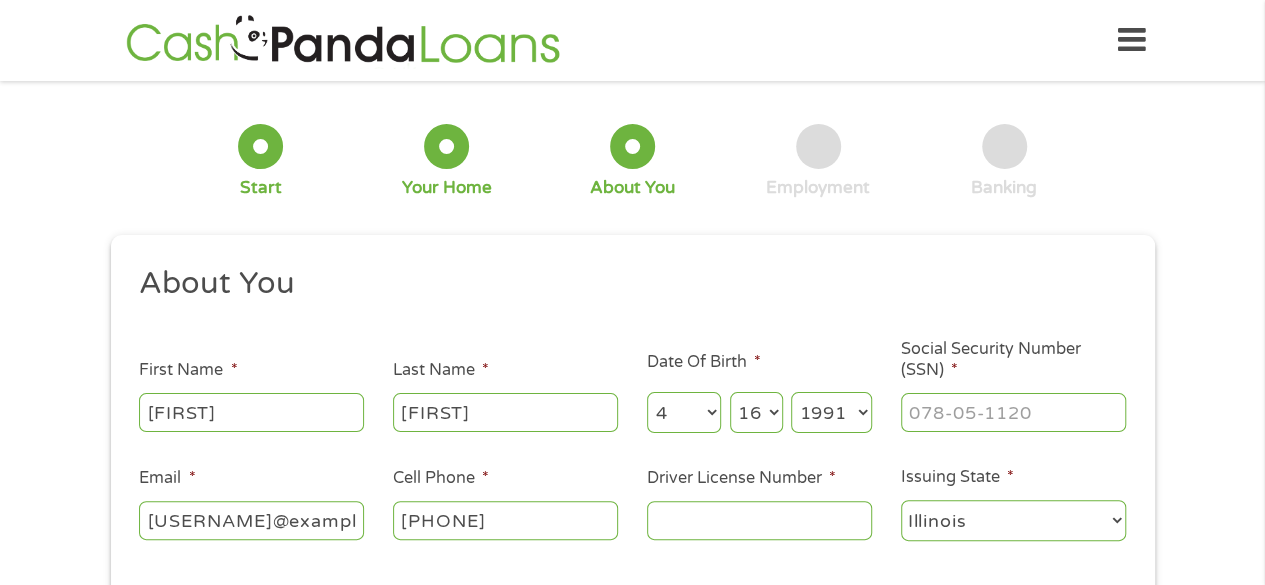 click on "Year 2007 2006 2005 2004 2003 2002 2001 2000 1999 1998 1997 1996 1995 1994 1993 1992 1991 1990 1989 1988 1987 1986 1985 1984 1983 1982 1981 1980 1979 1978 1977 1976 1975 1974 1973 1972 1971 1970 1969 1968 1967 1966 1965 1964 1963 1962 1961 1960 1959 1958 1957 1956 1955 1954 1953 1952 1951 1950 1949 1948 1947 1946 1945 1944 1943 1942 1941 1940 1939 1938 1937 1936 1935 1934 1933 1932 1931 1930 1929 1928 1927 1926 1925 1924 1923 1922 1921 1920" at bounding box center (831, 412) 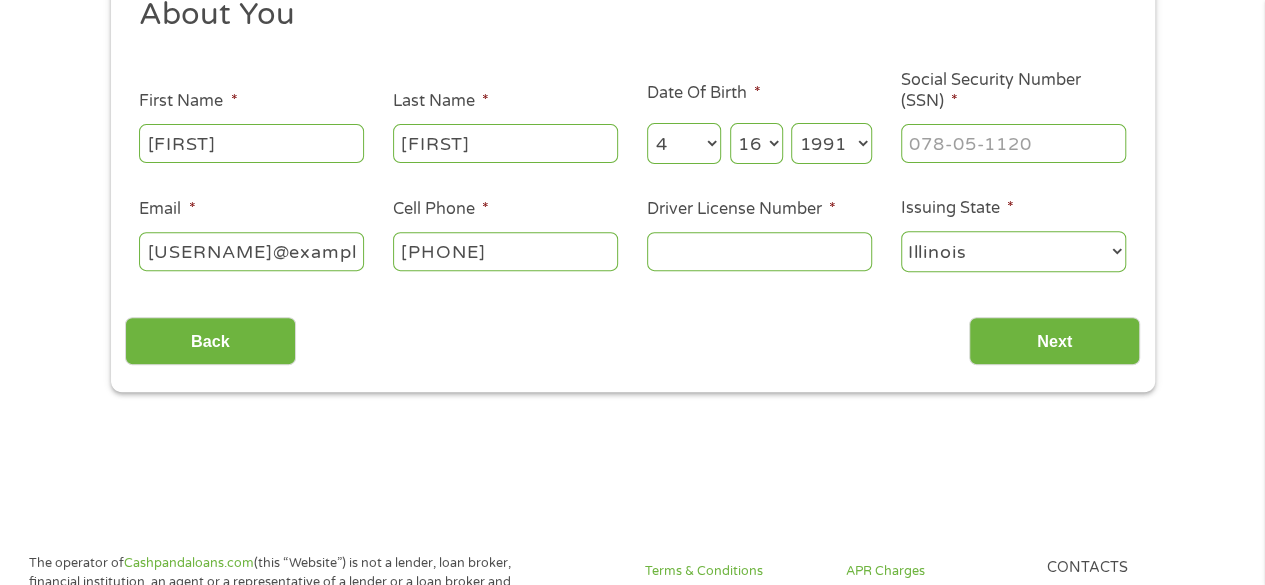 scroll, scrollTop: 300, scrollLeft: 0, axis: vertical 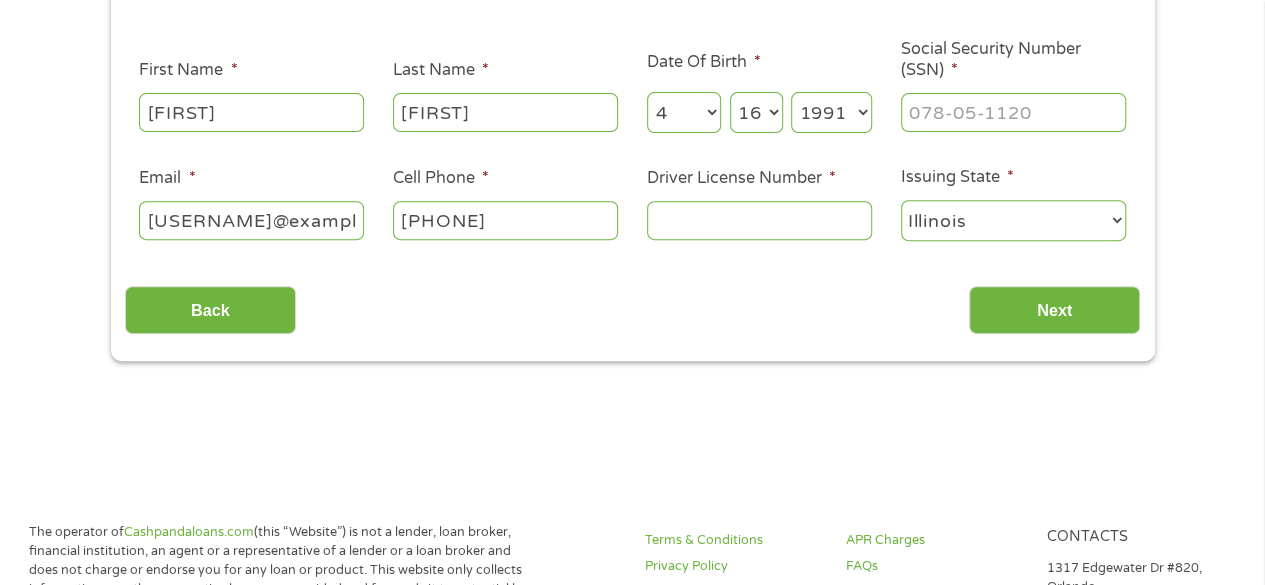 click on "Driver License Number *" at bounding box center (759, 220) 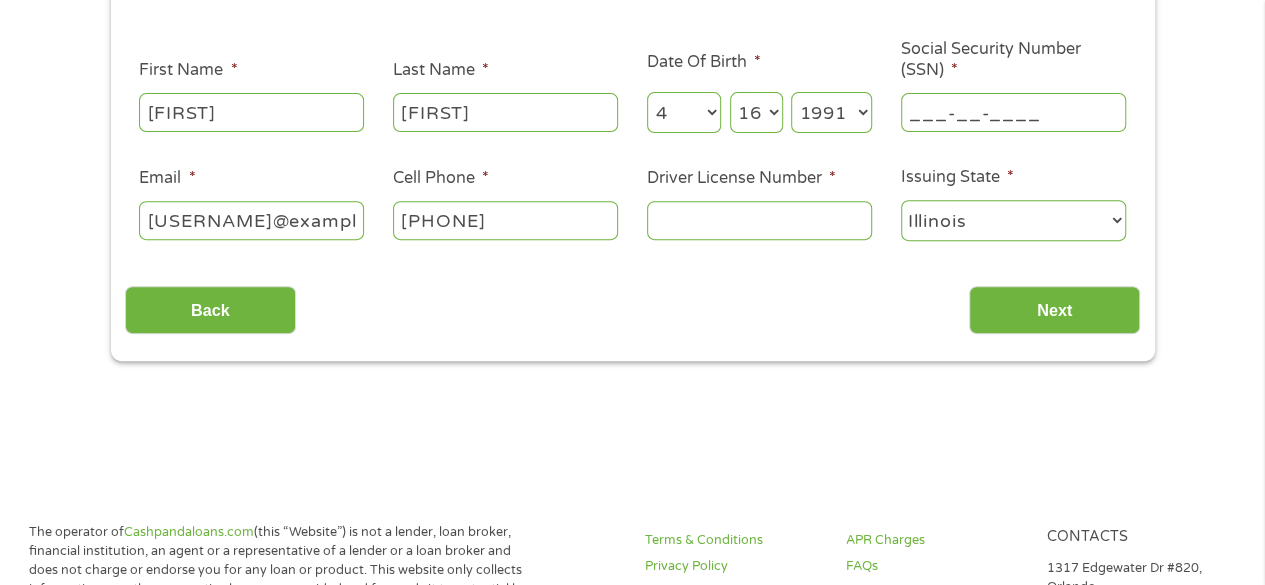 click on "___-__-____" at bounding box center [1013, 112] 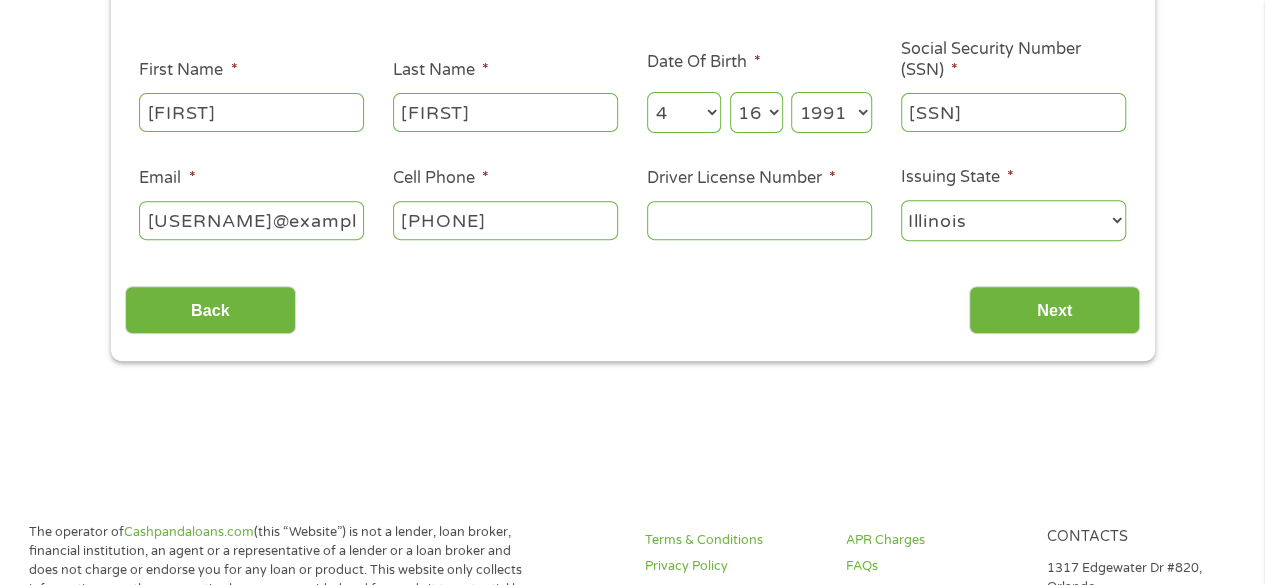 type on "[SSN]" 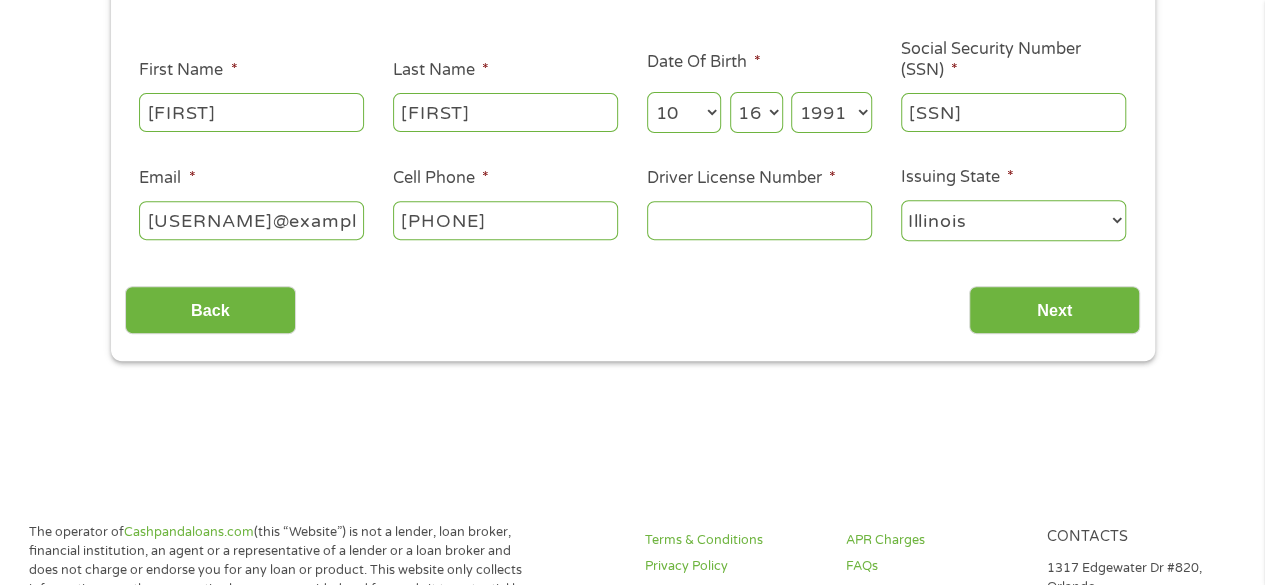 click on "Month 1 2 3 4 5 6 7 8 9 10 11 12" at bounding box center [684, 112] 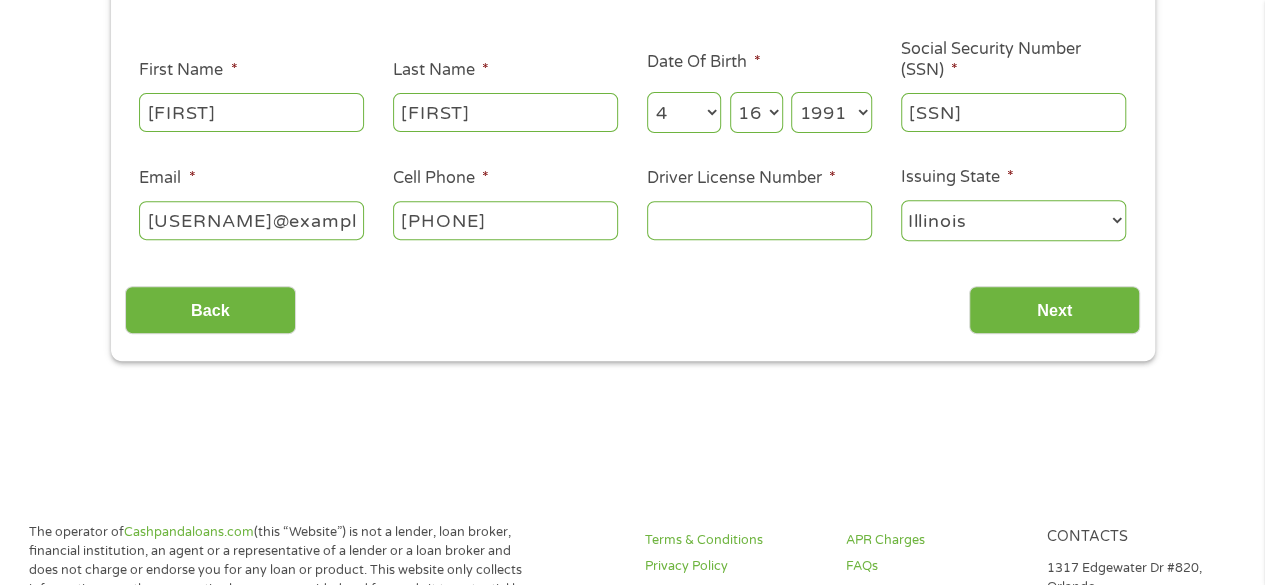 click on "Month 1 2 3 4 5 6 7 8 9 10 11 12" at bounding box center [684, 112] 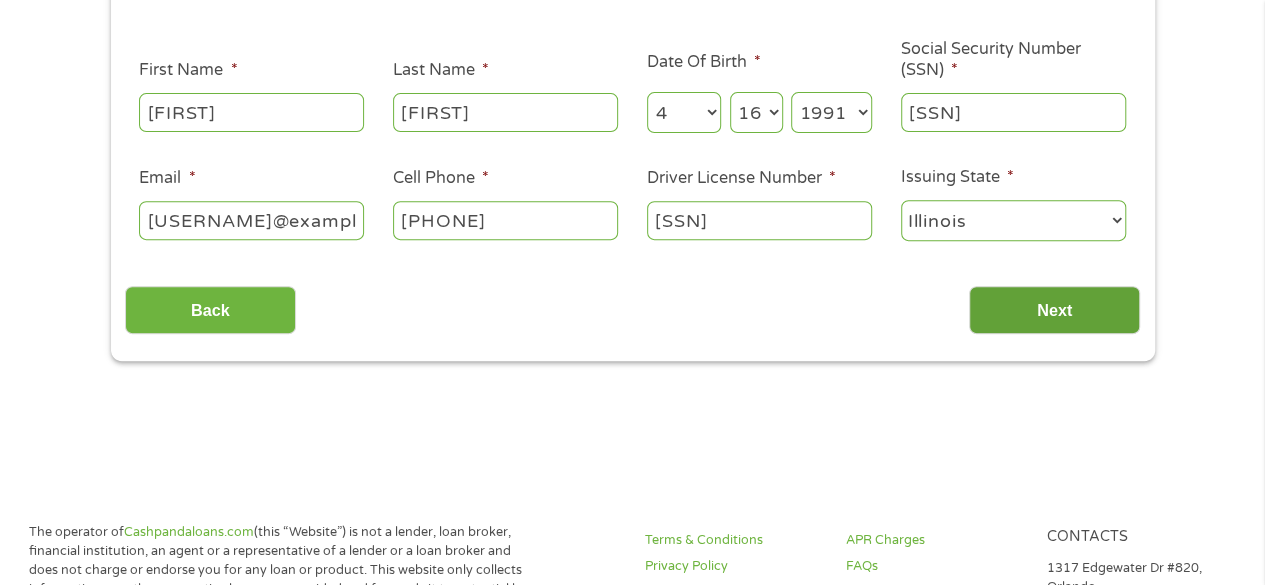 type on "[SSN]" 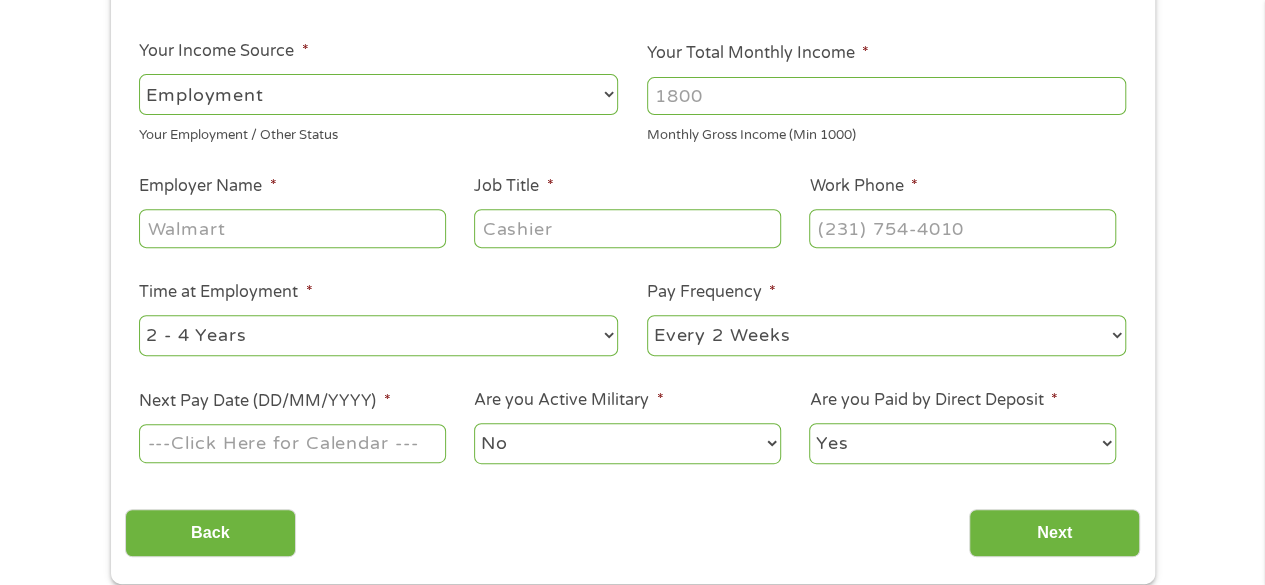 scroll, scrollTop: 211, scrollLeft: 0, axis: vertical 